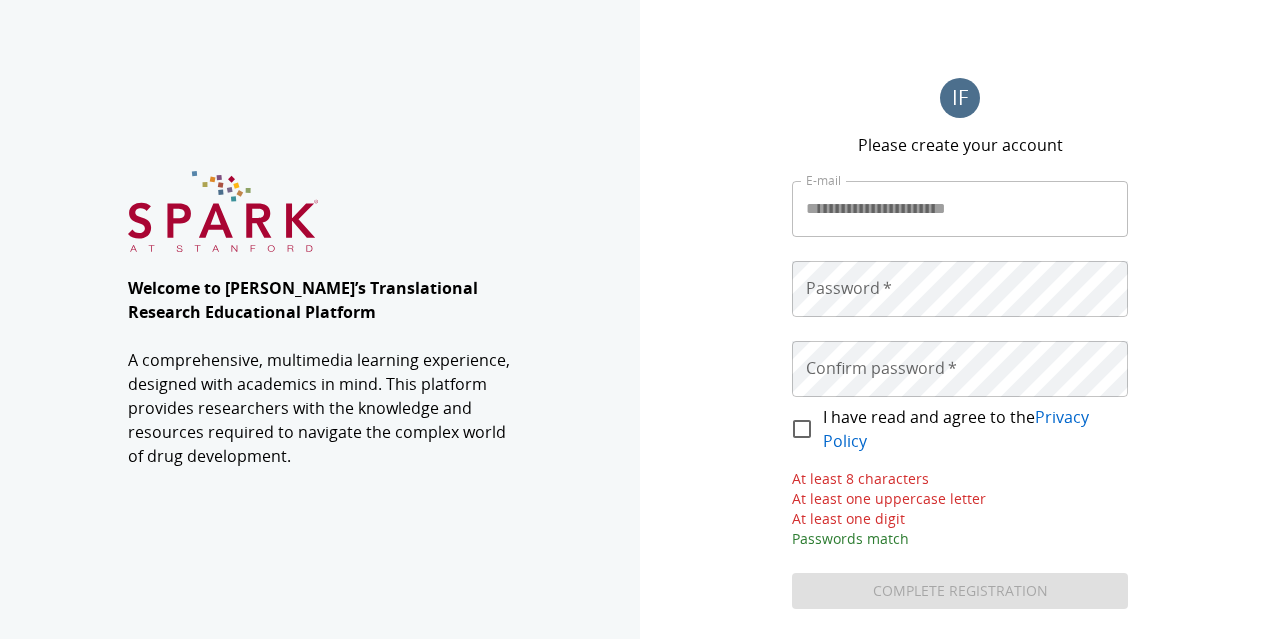 scroll, scrollTop: 0, scrollLeft: 0, axis: both 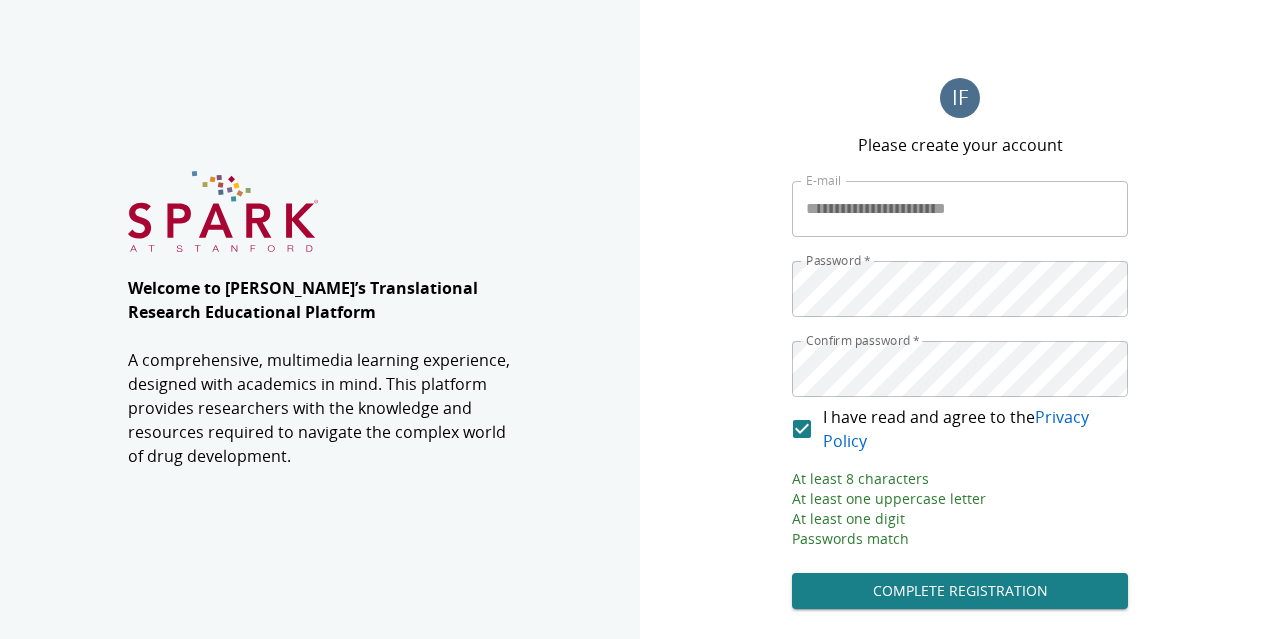 click on "Complete Registration" at bounding box center (960, 591) 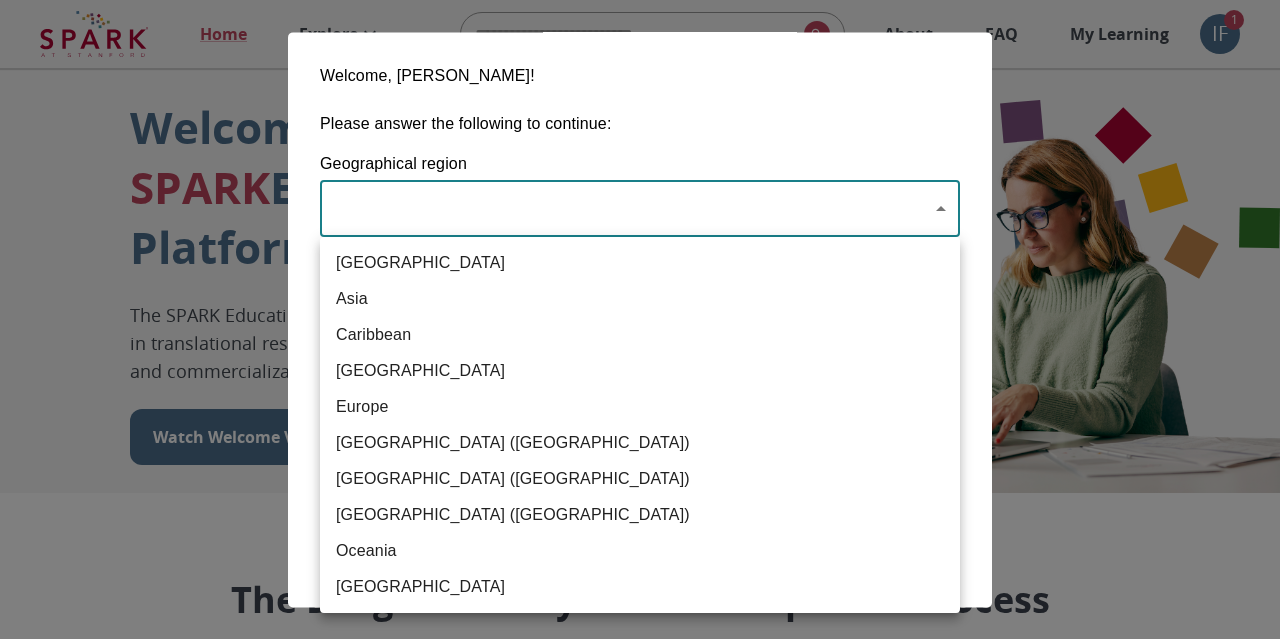 click on "Home Explore ​ About FAQ My Learning IF 1 Welcome to the SPARK  Educational Platform The SPARK Educational Platform will support your learning journey in translational research, therapeutic discovery and development, and commercialization. Watch Welcome Video The Drug Discovery and Development Process The drug development process typically has three phases. Discover, Develop, Deliver. Click each tab to learn more. Discover Develop Deliver Discover The Discover section covers foundational knowledge in drug discovery and
development, from identifying unmet medical need and understanding the disease to defining essential
product characteristics, therapeutic discovery, and optimization. You will also find information
supporting strategic planning, the basics of the market, and technology transfer as well as regulatory
and intellectual property considerations. Watch Video Your Learning, Your Way Courses Go to Courses Courses Go to Courses Modules Go to Modules Videos Go to Videos" at bounding box center (640, 1230) 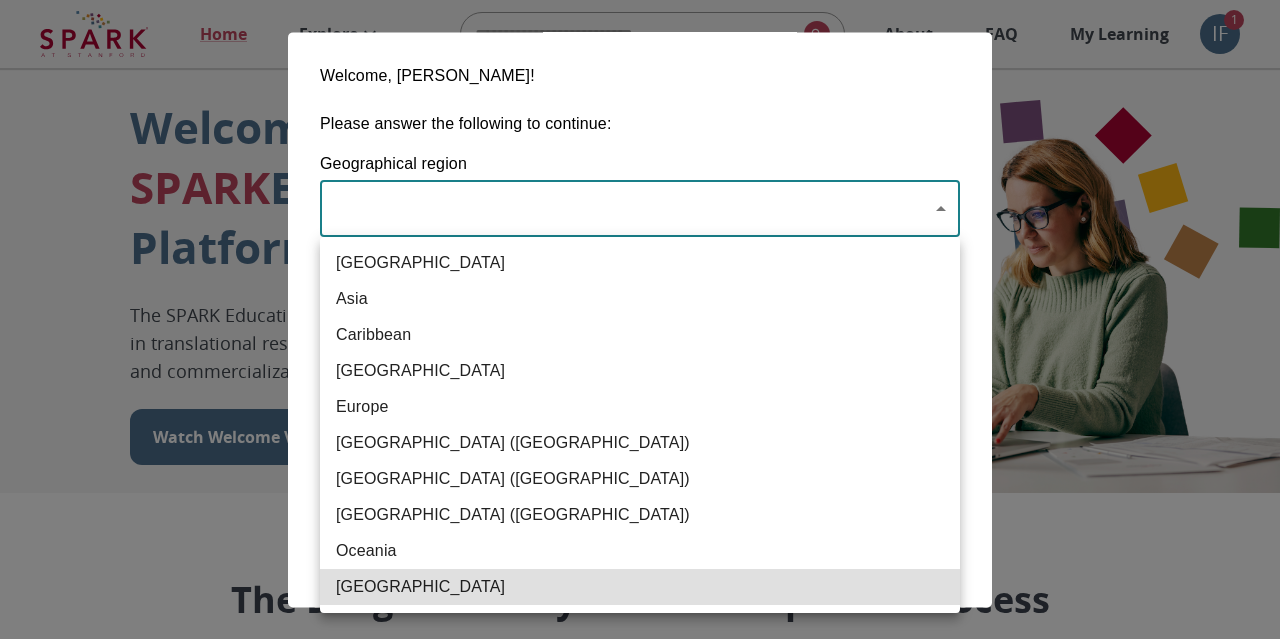 type 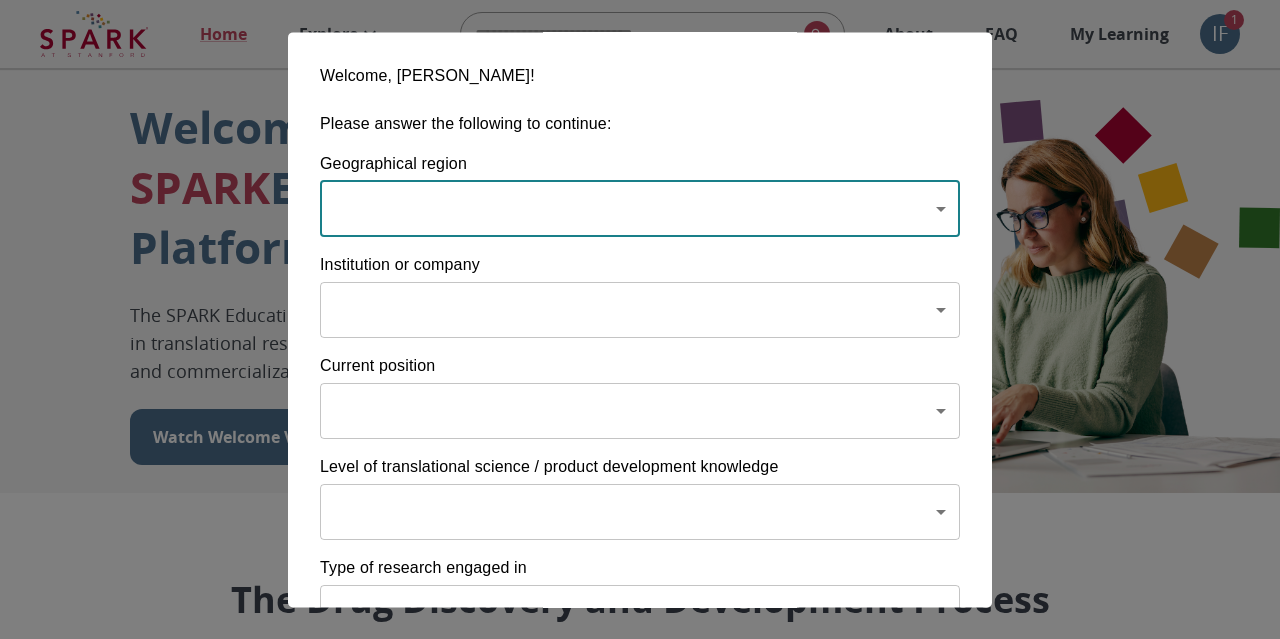 click on "Home Explore ​ About FAQ My Learning IF 1 Welcome to the SPARK  Educational Platform The SPARK Educational Platform will support your learning journey in translational research, therapeutic discovery and development, and commercialization. Watch Welcome Video The Drug Discovery and Development Process The drug development process typically has three phases. Discover, Develop, Deliver. Click each tab to learn more. Discover Develop Deliver Discover The Discover section covers foundational knowledge in drug discovery and
development, from identifying unmet medical need and understanding the disease to defining essential
product characteristics, therapeutic discovery, and optimization. You will also find information
supporting strategic planning, the basics of the market, and technology transfer as well as regulatory
and intellectual property considerations. Watch Video Your Learning, Your Way Courses Go to Courses Courses Go to Courses Modules Go to Modules Videos Go to Videos" at bounding box center (640, 1230) 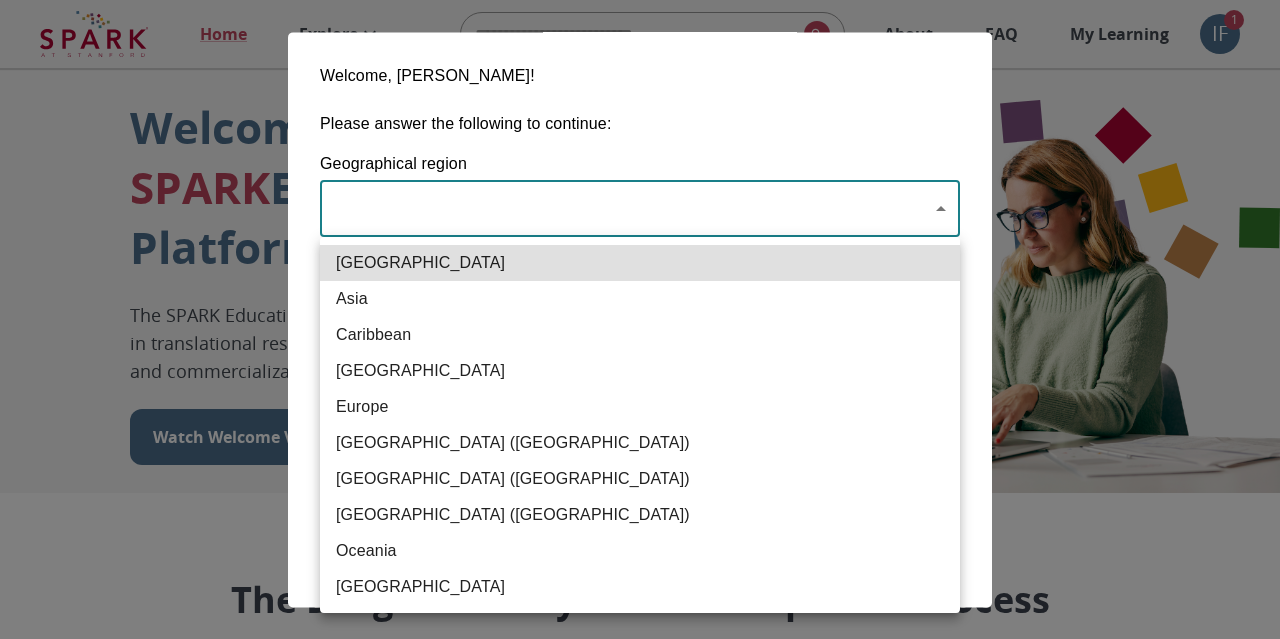 type 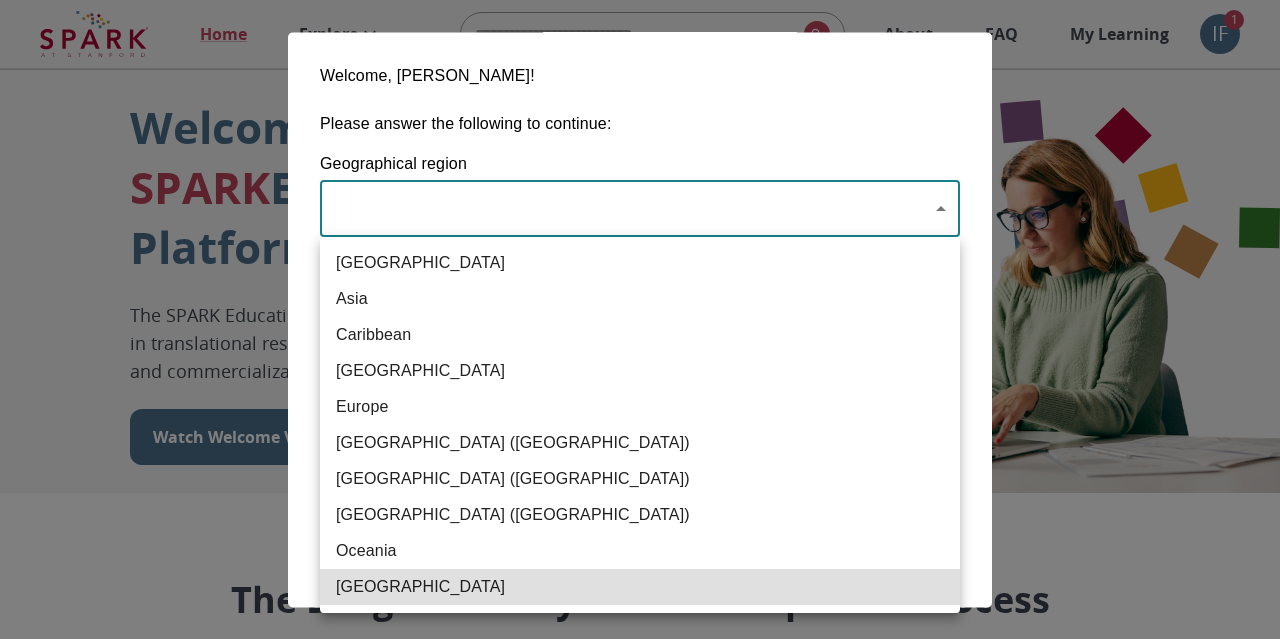 type 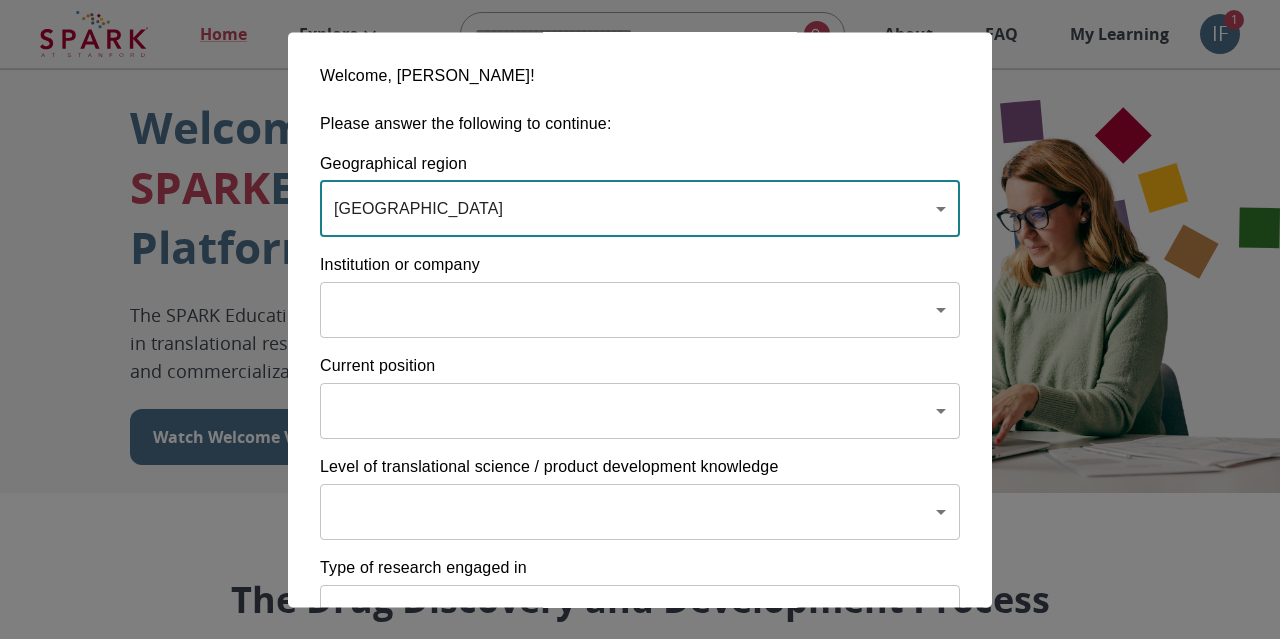 click on "Home Explore ​ About FAQ My Learning IF 1 Welcome to the SPARK  Educational Platform The SPARK Educational Platform will support your learning journey in translational research, therapeutic discovery and development, and commercialization. Watch Welcome Video The Drug Discovery and Development Process The drug development process typically has three phases. Discover, Develop, Deliver. Click each tab to learn more. Discover Develop Deliver Discover The Discover section covers foundational knowledge in drug discovery and
development, from identifying unmet medical need and understanding the disease to defining essential
product characteristics, therapeutic discovery, and optimization. You will also find information
supporting strategic planning, the basics of the market, and technology transfer as well as regulatory
and intellectual property considerations. Watch Video Your Learning, Your Way Courses Go to Courses Courses Go to Courses Modules Go to Modules Videos Go to Videos" at bounding box center (640, 1230) 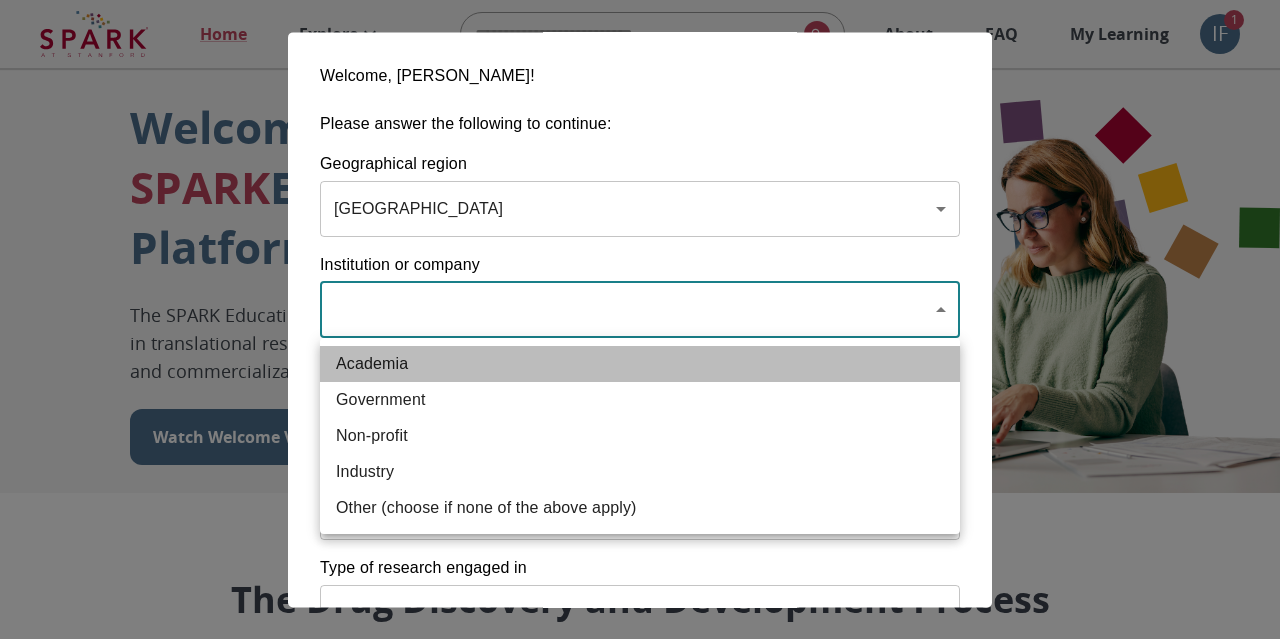 click on "Academia" at bounding box center [640, 364] 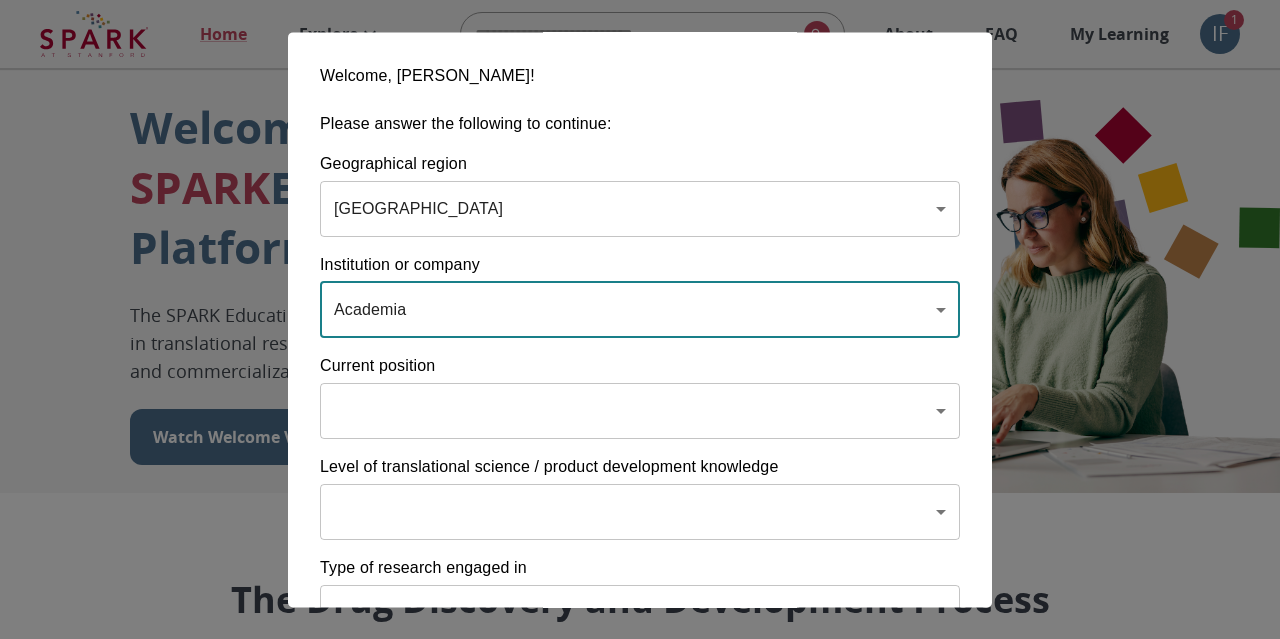 click on "Home Explore ​ About FAQ My Learning IF 1 Welcome to the SPARK  Educational Platform The SPARK Educational Platform will support your learning journey in translational research, therapeutic discovery and development, and commercialization. Watch Welcome Video The Drug Discovery and Development Process The drug development process typically has three phases. Discover, Develop, Deliver. Click each tab to learn more. Discover Develop Deliver Discover The Discover section covers foundational knowledge in drug discovery and
development, from identifying unmet medical need and understanding the disease to defining essential
product characteristics, therapeutic discovery, and optimization. You will also find information
supporting strategic planning, the basics of the market, and technology transfer as well as regulatory
and intellectual property considerations. Watch Video Your Learning, Your Way Courses Go to Courses Courses Go to Courses Modules Go to Modules Videos Go to Videos" at bounding box center [640, 1230] 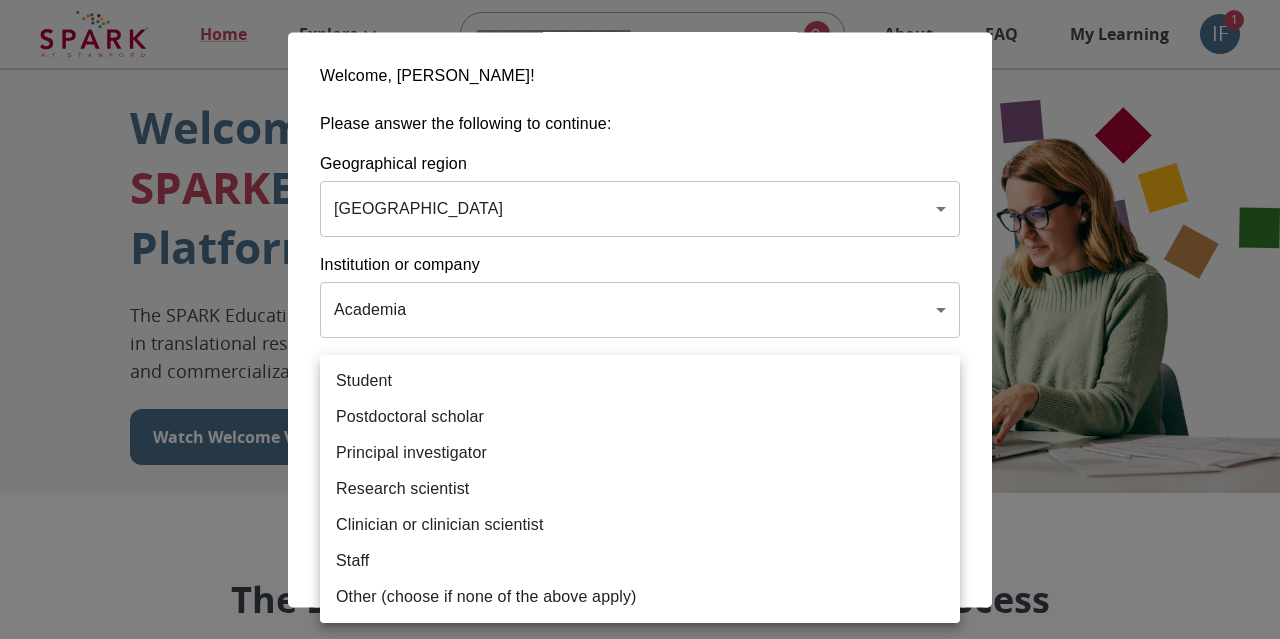 click on "Student" at bounding box center [640, 381] 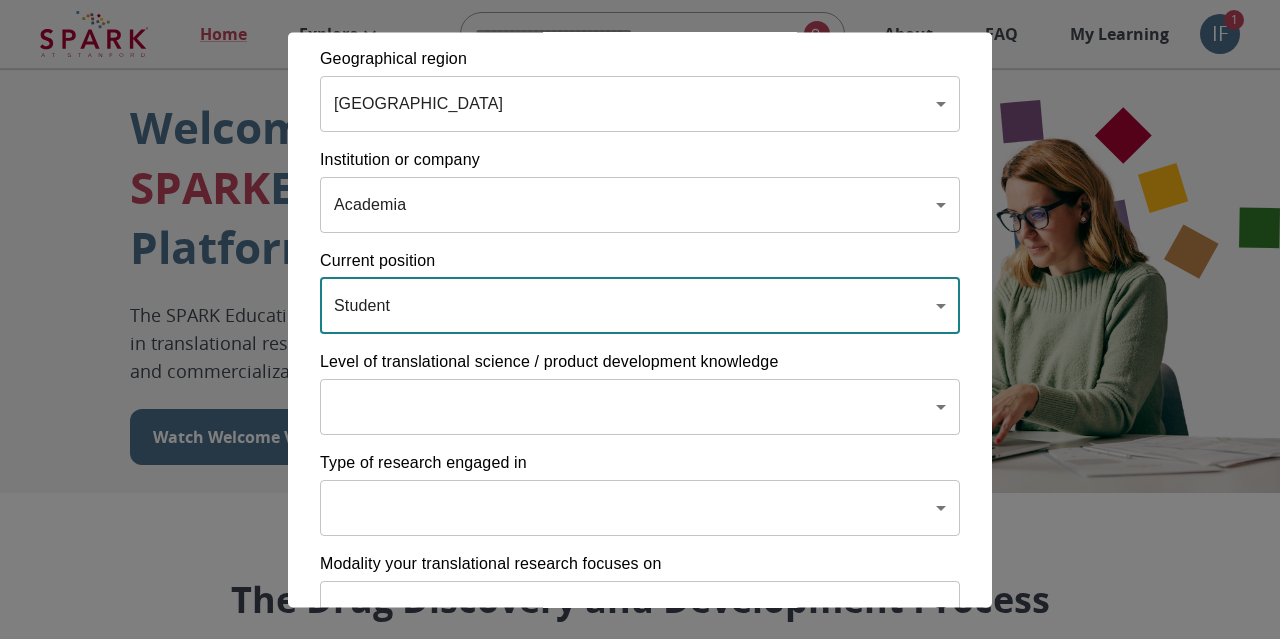 scroll, scrollTop: 104, scrollLeft: 0, axis: vertical 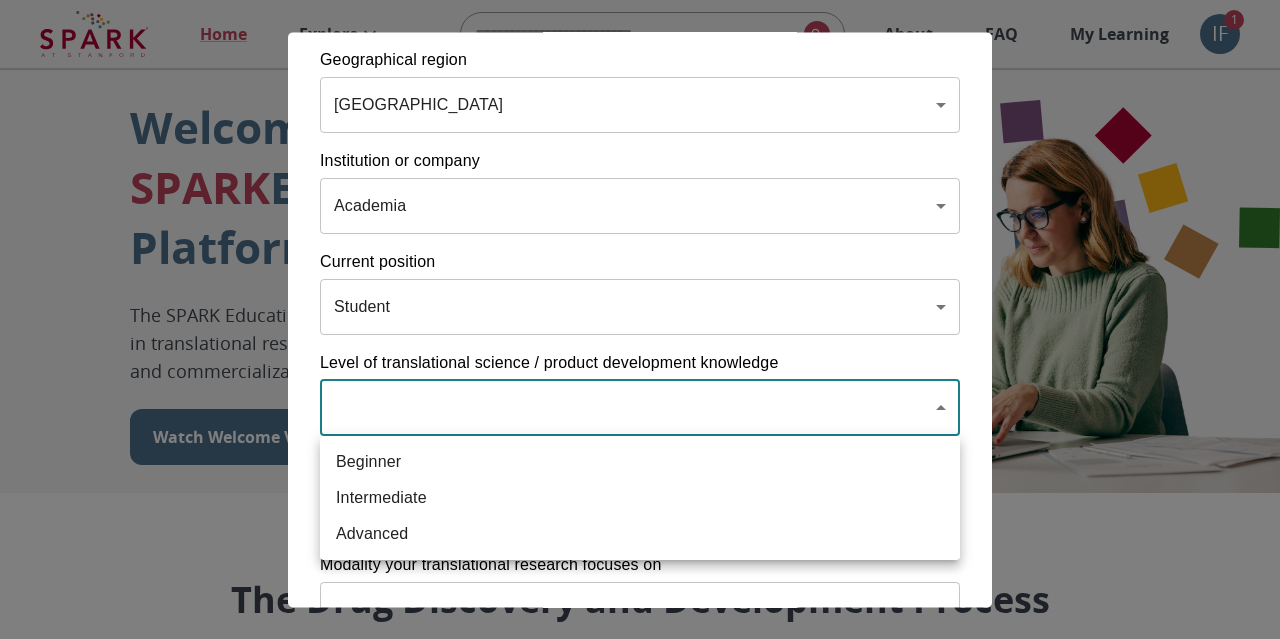click on "Home Explore ​ About FAQ My Learning IF 1 Welcome to the SPARK  Educational Platform The SPARK Educational Platform will support your learning journey in translational research, therapeutic discovery and development, and commercialization. Watch Welcome Video The Drug Discovery and Development Process The drug development process typically has three phases. Discover, Develop, Deliver. Click each tab to learn more. Discover Develop Deliver Discover The Discover section covers foundational knowledge in drug discovery and
development, from identifying unmet medical need and understanding the disease to defining essential
product characteristics, therapeutic discovery, and optimization. You will also find information
supporting strategic planning, the basics of the market, and technology transfer as well as regulatory
and intellectual property considerations. Watch Video Your Learning, Your Way Courses Go to Courses Courses Go to Courses Modules Go to Modules Videos Go to Videos" at bounding box center [640, 1230] 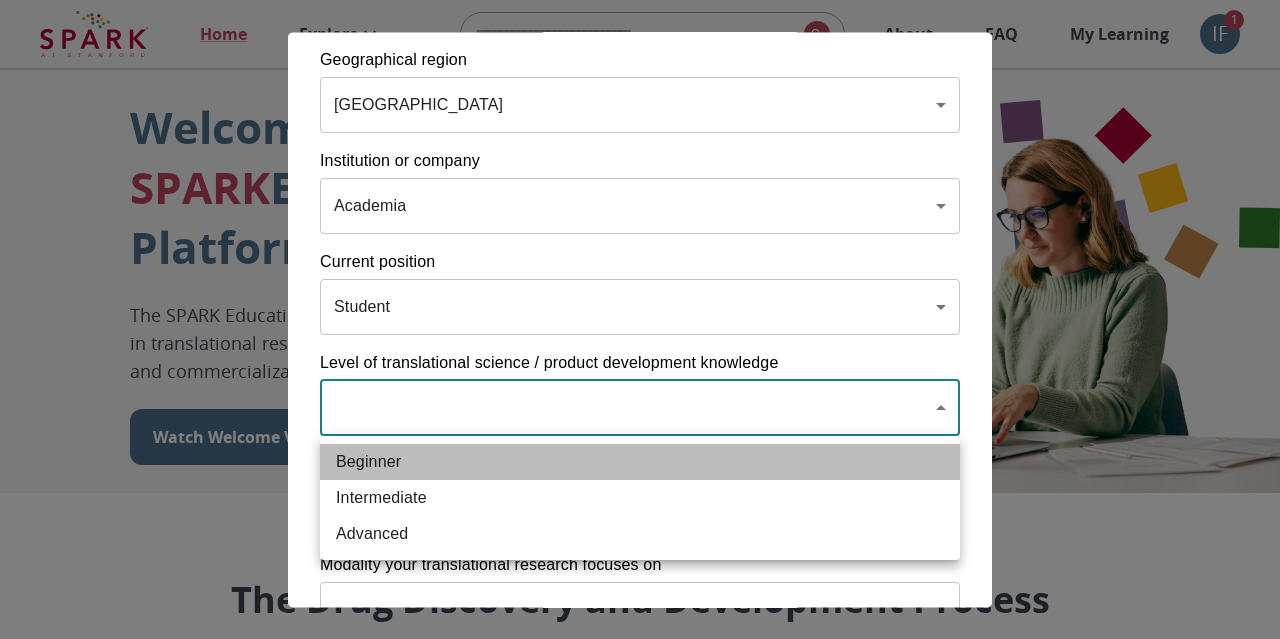 click on "Beginner" at bounding box center [640, 462] 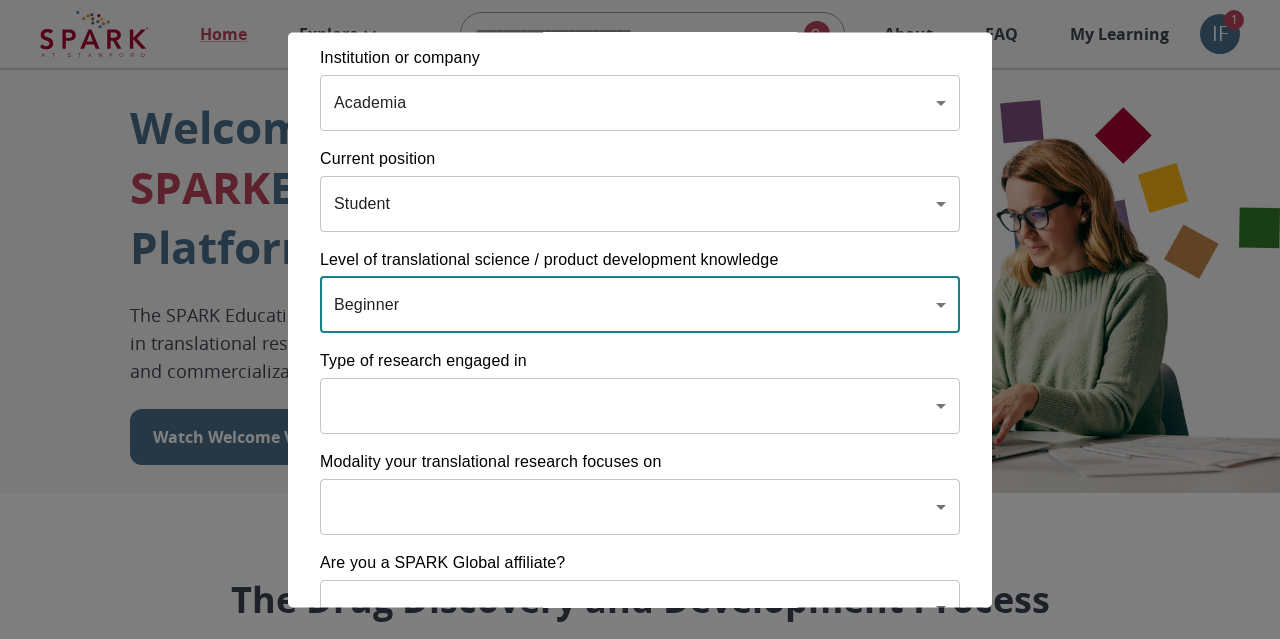scroll, scrollTop: 208, scrollLeft: 0, axis: vertical 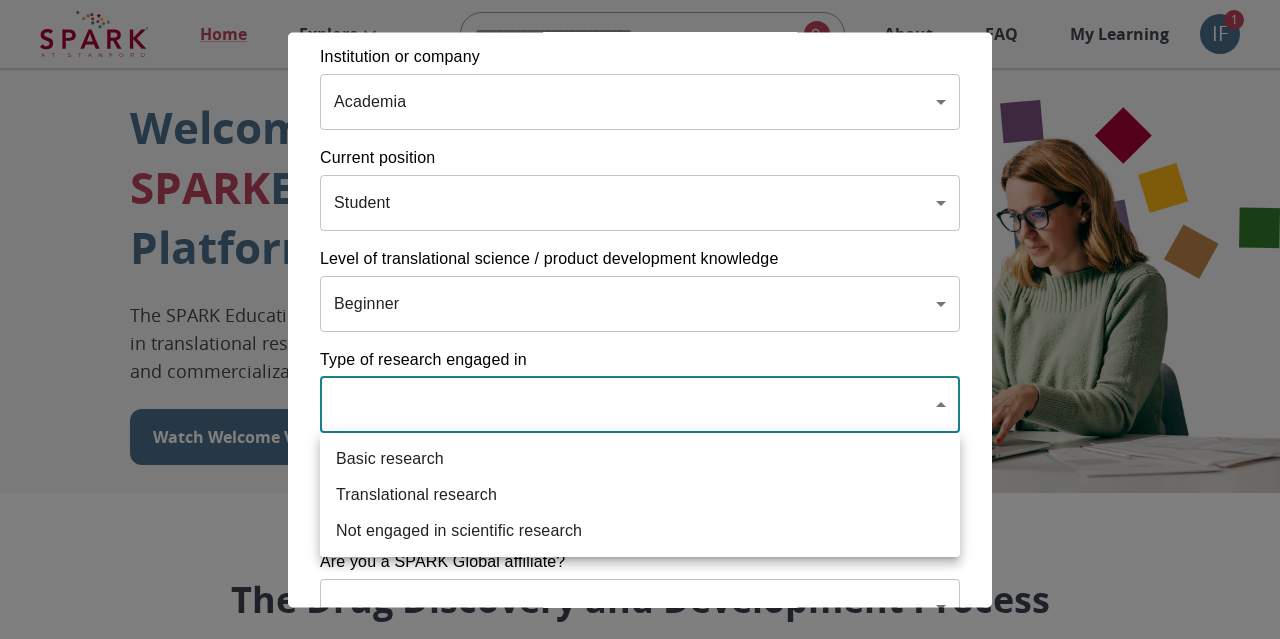click on "Home Explore ​ About FAQ My Learning IF 1 Welcome to the SPARK  Educational Platform The SPARK Educational Platform will support your learning journey in translational research, therapeutic discovery and development, and commercialization. Watch Welcome Video The Drug Discovery and Development Process The drug development process typically has three phases. Discover, Develop, Deliver. Click each tab to learn more. Discover Develop Deliver Discover The Discover section covers foundational knowledge in drug discovery and
development, from identifying unmet medical need and understanding the disease to defining essential
product characteristics, therapeutic discovery, and optimization. You will also find information
supporting strategic planning, the basics of the market, and technology transfer as well as regulatory
and intellectual property considerations. Watch Video Your Learning, Your Way Courses Go to Courses Courses Go to Courses Modules Go to Modules Videos Go to Videos" at bounding box center [640, 1230] 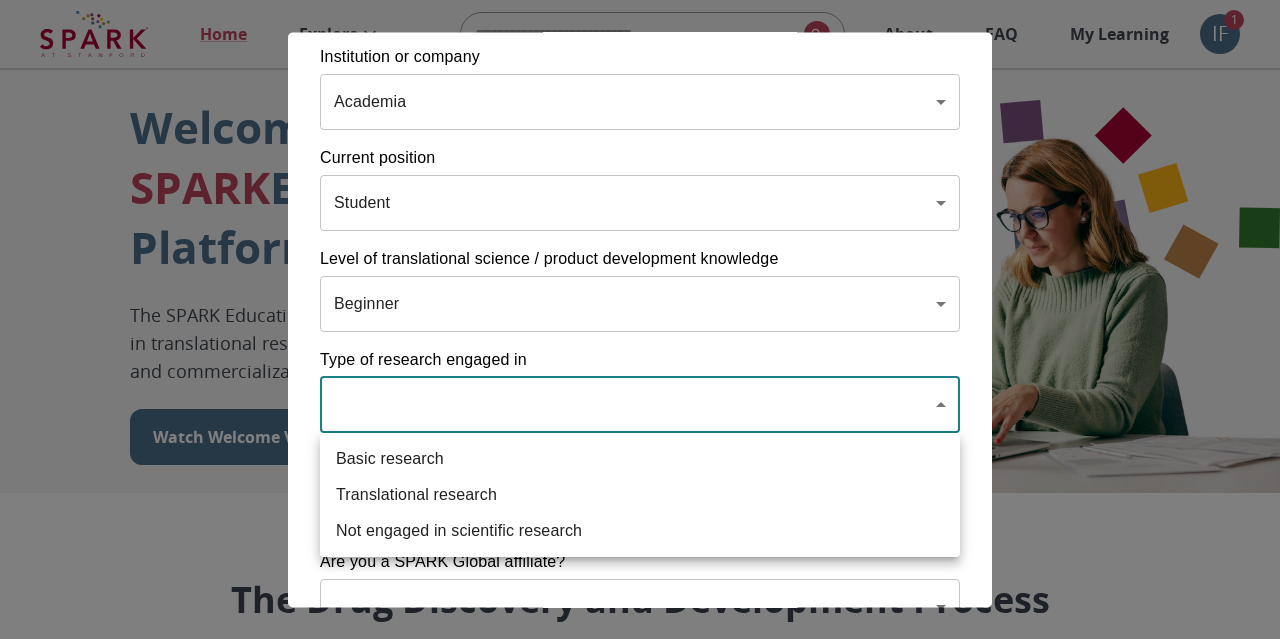 click on "Basic research" at bounding box center [640, 459] 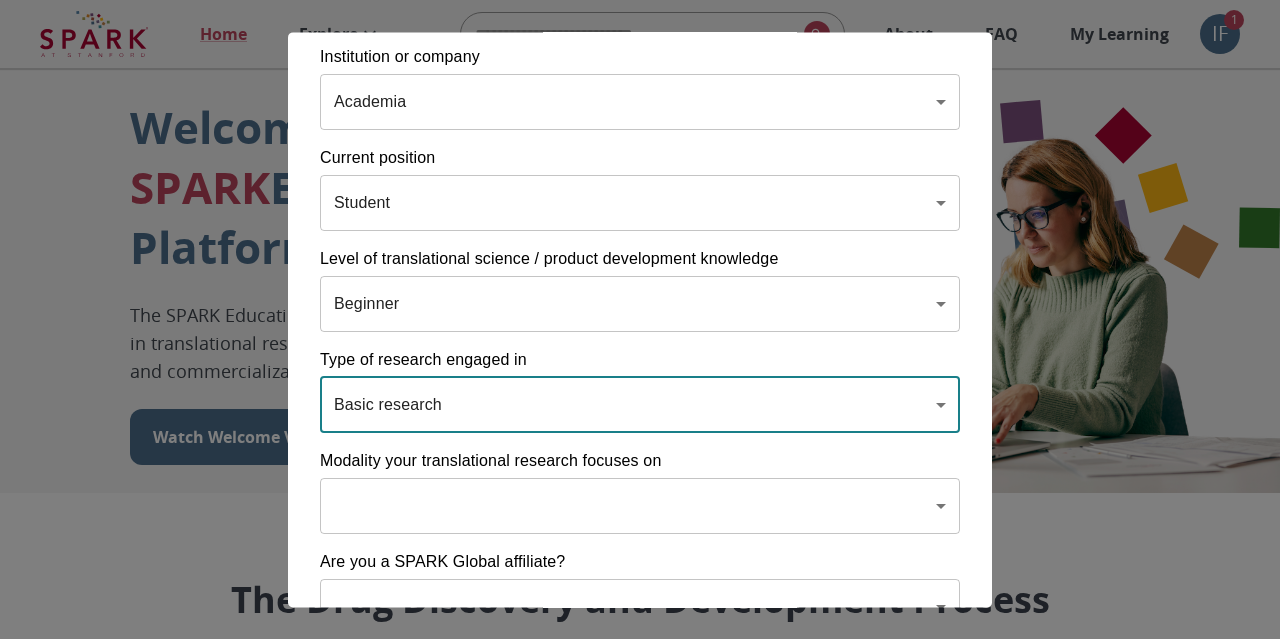 scroll, scrollTop: 312, scrollLeft: 0, axis: vertical 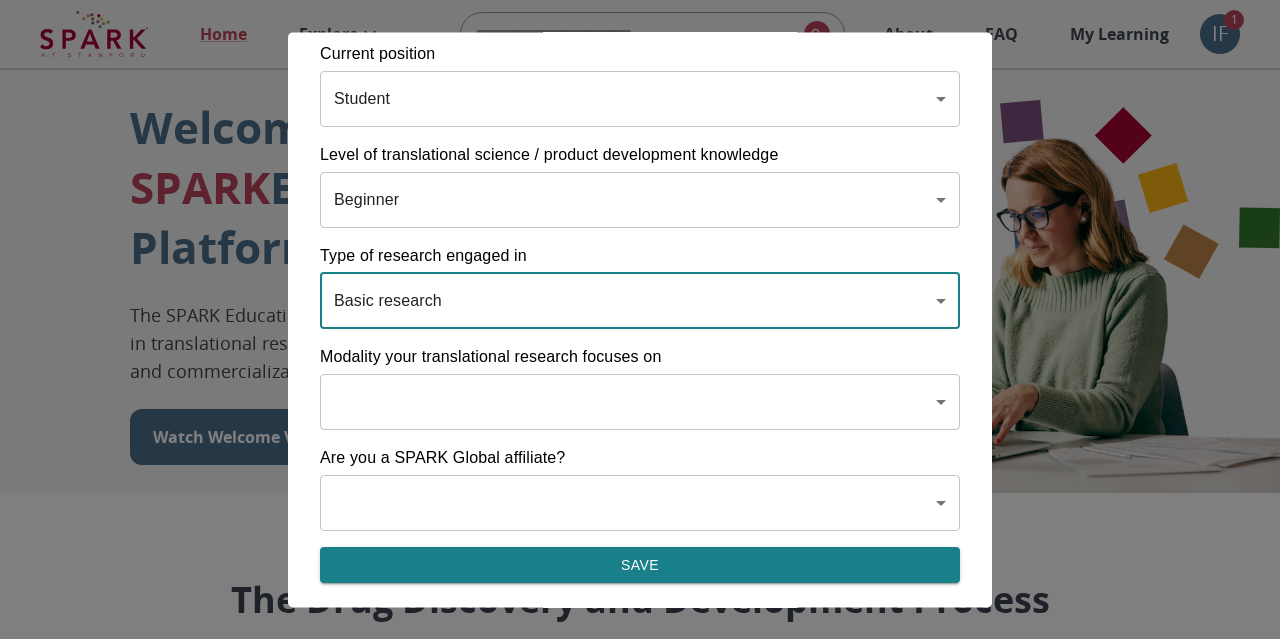 click on "Home Explore ​ About FAQ My Learning IF 1 Welcome to the SPARK  Educational Platform The SPARK Educational Platform will support your learning journey in translational research, therapeutic discovery and development, and commercialization. Watch Welcome Video The Drug Discovery and Development Process The drug development process typically has three phases. Discover, Develop, Deliver. Click each tab to learn more. Discover Develop Deliver Discover The Discover section covers foundational knowledge in drug discovery and
development, from identifying unmet medical need and understanding the disease to defining essential
product characteristics, therapeutic discovery, and optimization. You will also find information
supporting strategic planning, the basics of the market, and technology transfer as well as regulatory
and intellectual property considerations. Watch Video Your Learning, Your Way Courses Go to Courses Courses Go to Courses Modules Go to Modules Videos Go to Videos" at bounding box center [640, 1230] 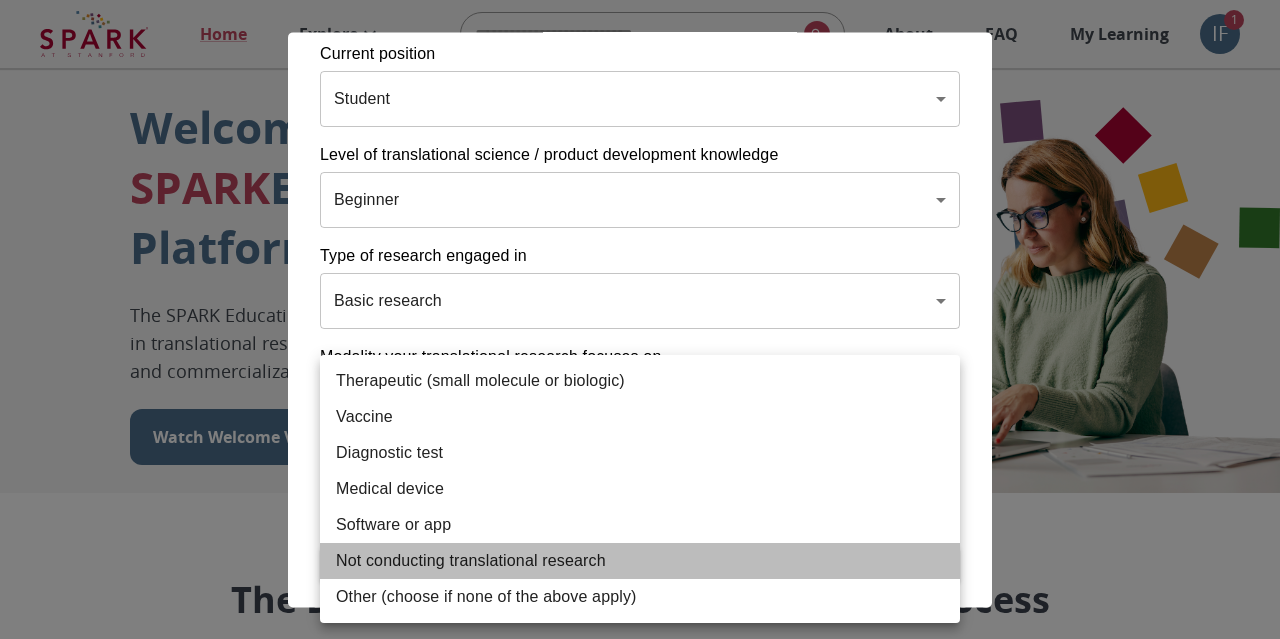click on "Not conducting translational research" at bounding box center [640, 561] 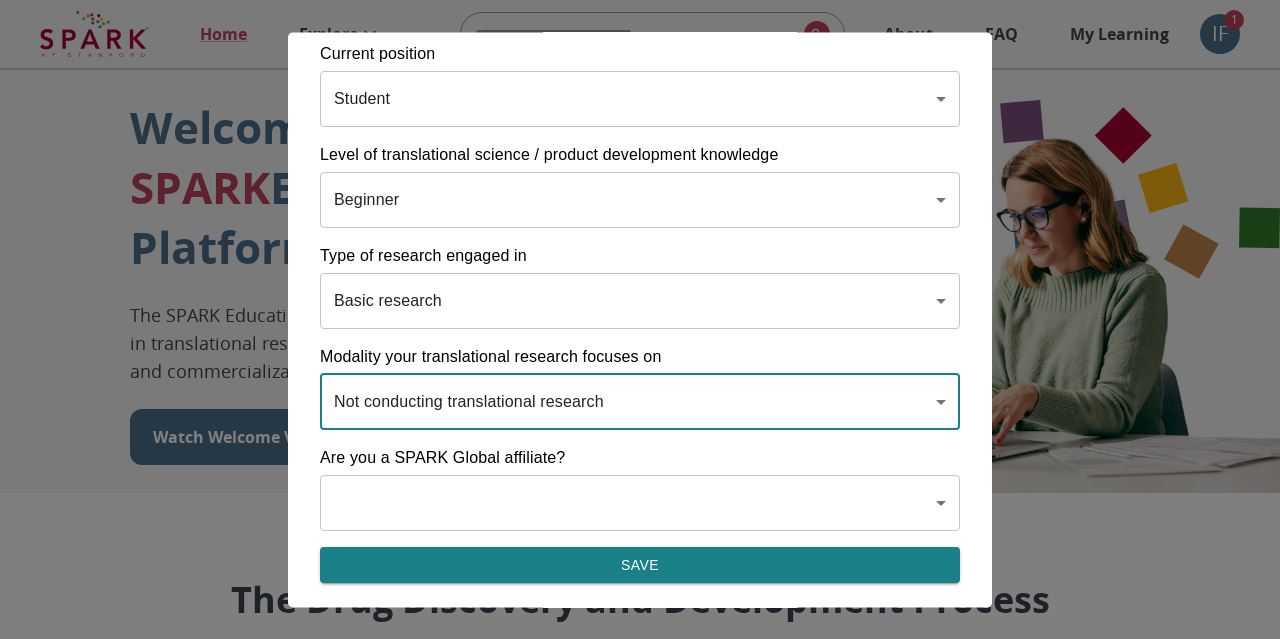 scroll, scrollTop: 336, scrollLeft: 0, axis: vertical 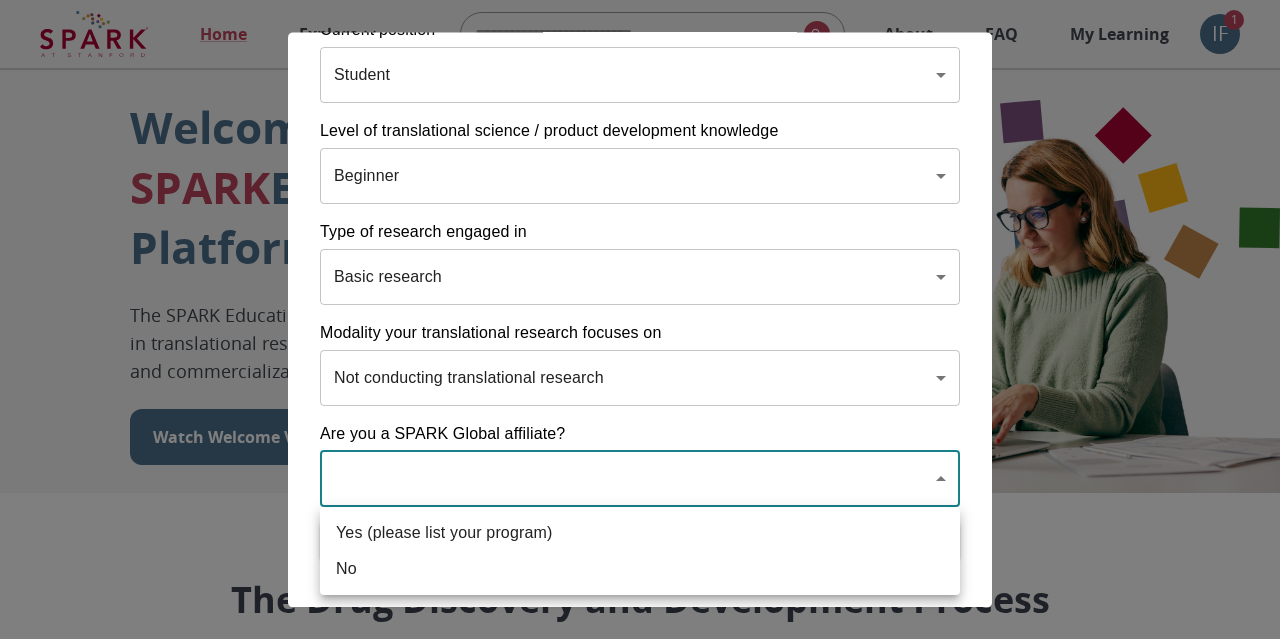 click on "Home Explore ​ About FAQ My Learning IF 1 Welcome to the SPARK  Educational Platform The SPARK Educational Platform will support your learning journey in translational research, therapeutic discovery and development, and commercialization. Watch Welcome Video The Drug Discovery and Development Process The drug development process typically has three phases. Discover, Develop, Deliver. Click each tab to learn more. Discover Develop Deliver Discover The Discover section covers foundational knowledge in drug discovery and
development, from identifying unmet medical need and understanding the disease to defining essential
product characteristics, therapeutic discovery, and optimization. You will also find information
supporting strategic planning, the basics of the market, and technology transfer as well as regulatory
and intellectual property considerations. Watch Video Your Learning, Your Way Courses Go to Courses Courses Go to Courses Modules Go to Modules Videos Go to Videos" at bounding box center [640, 1230] 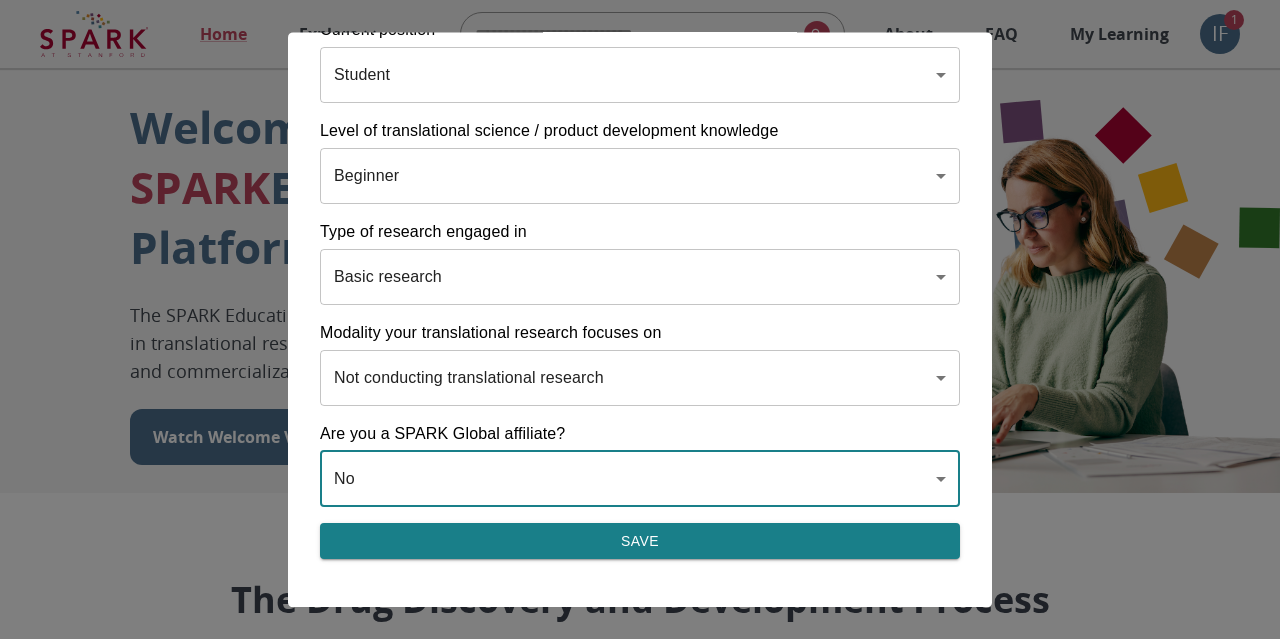 click on "Save" at bounding box center (640, 541) 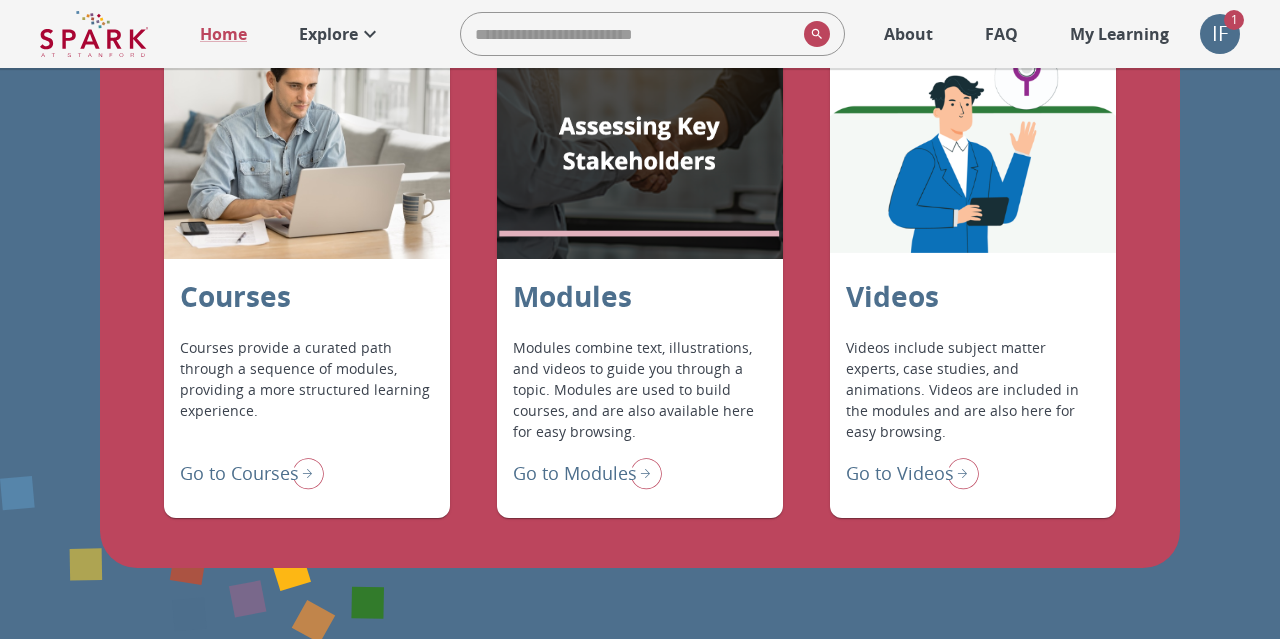scroll, scrollTop: 1768, scrollLeft: 0, axis: vertical 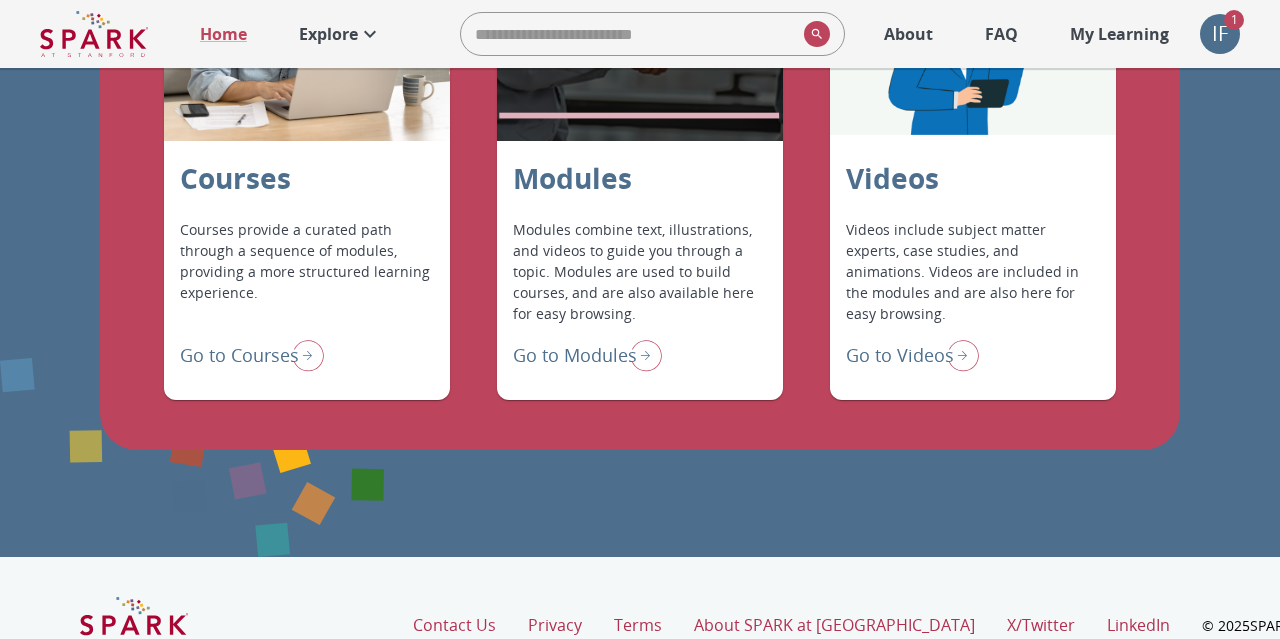 click on "Go to Modules" at bounding box center [575, 355] 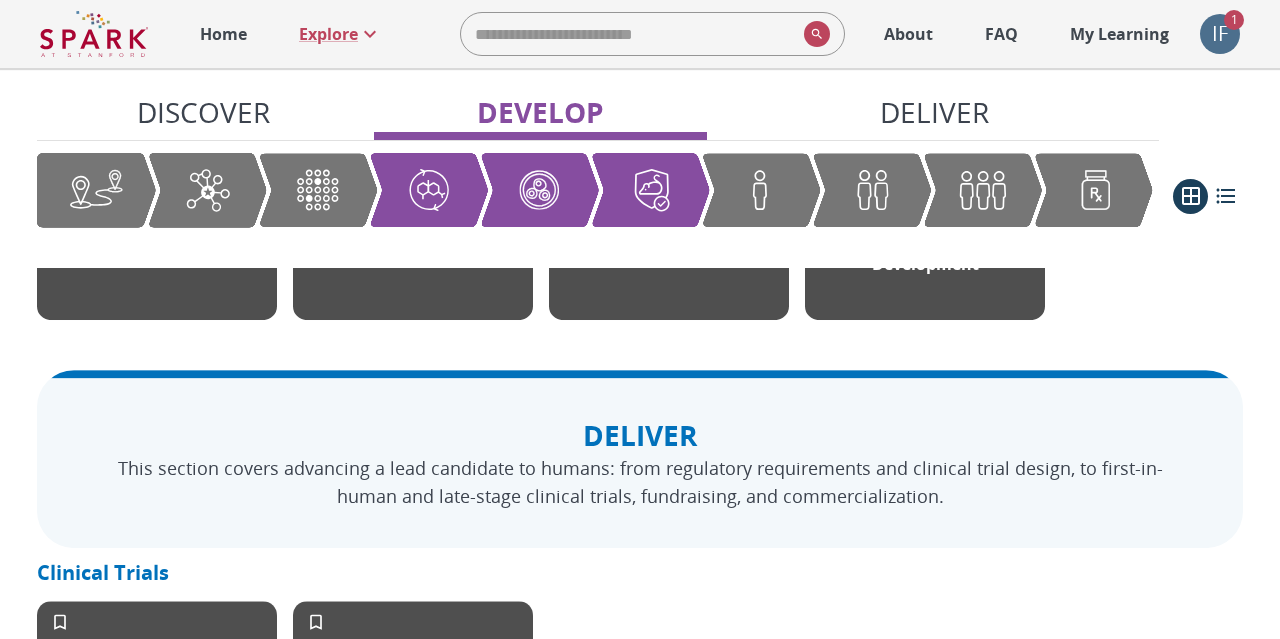 scroll, scrollTop: 2184, scrollLeft: 0, axis: vertical 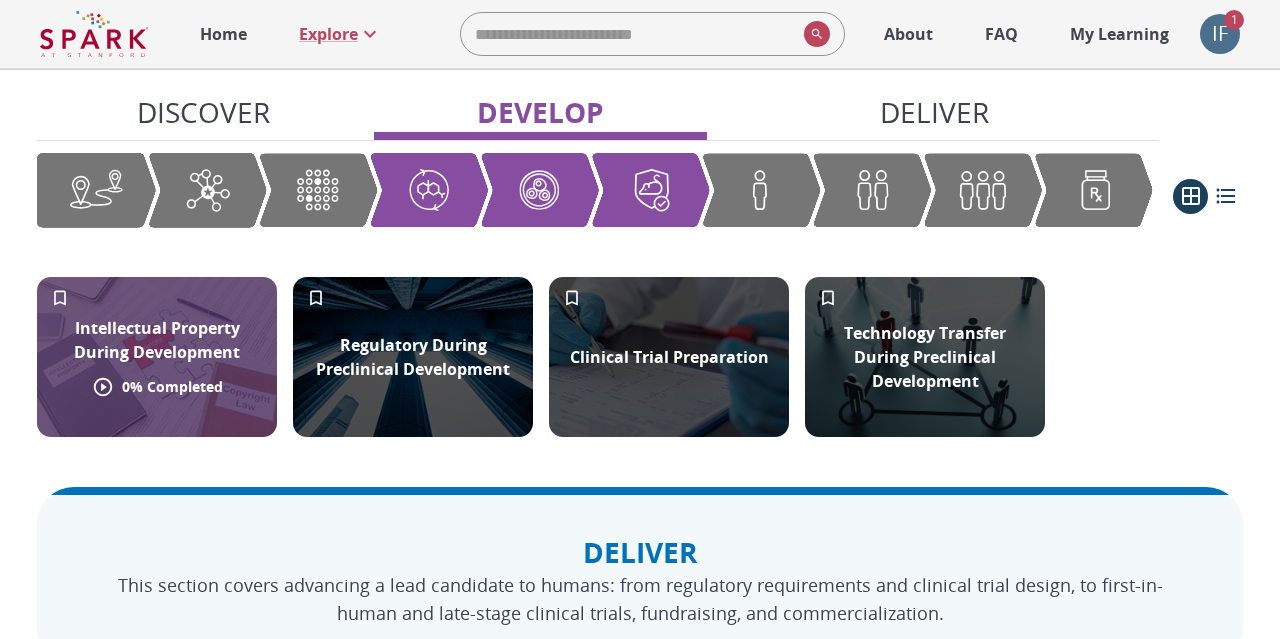 click on "Intellectual Property During Development" at bounding box center (157, 340) 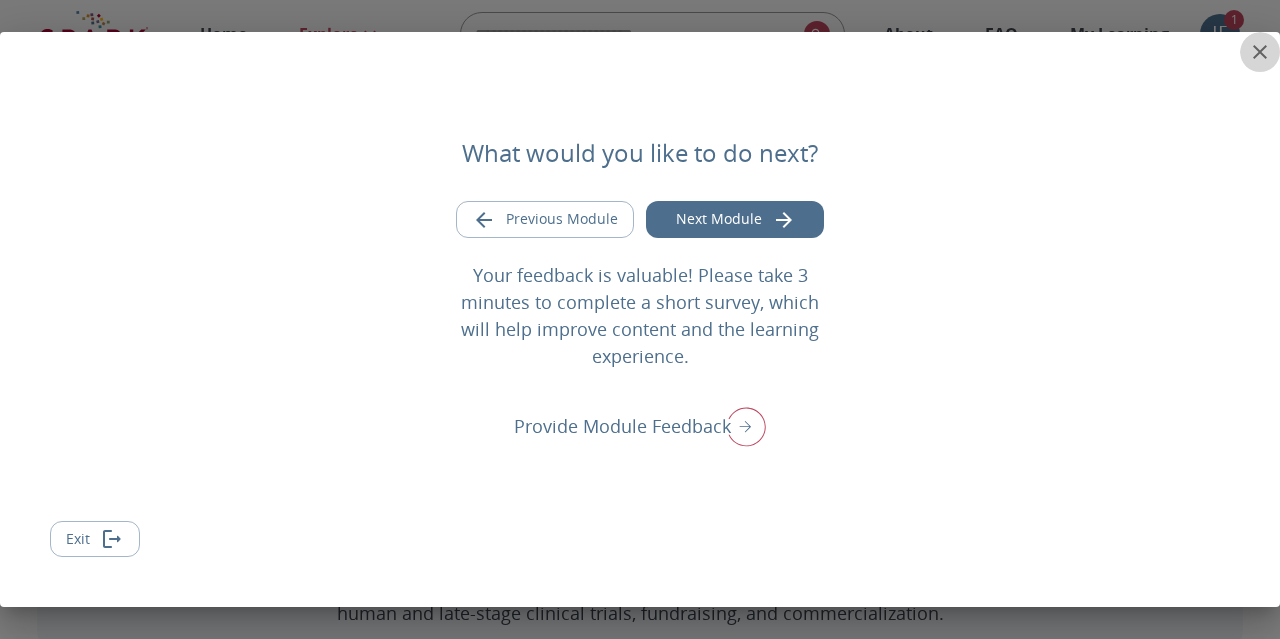 click 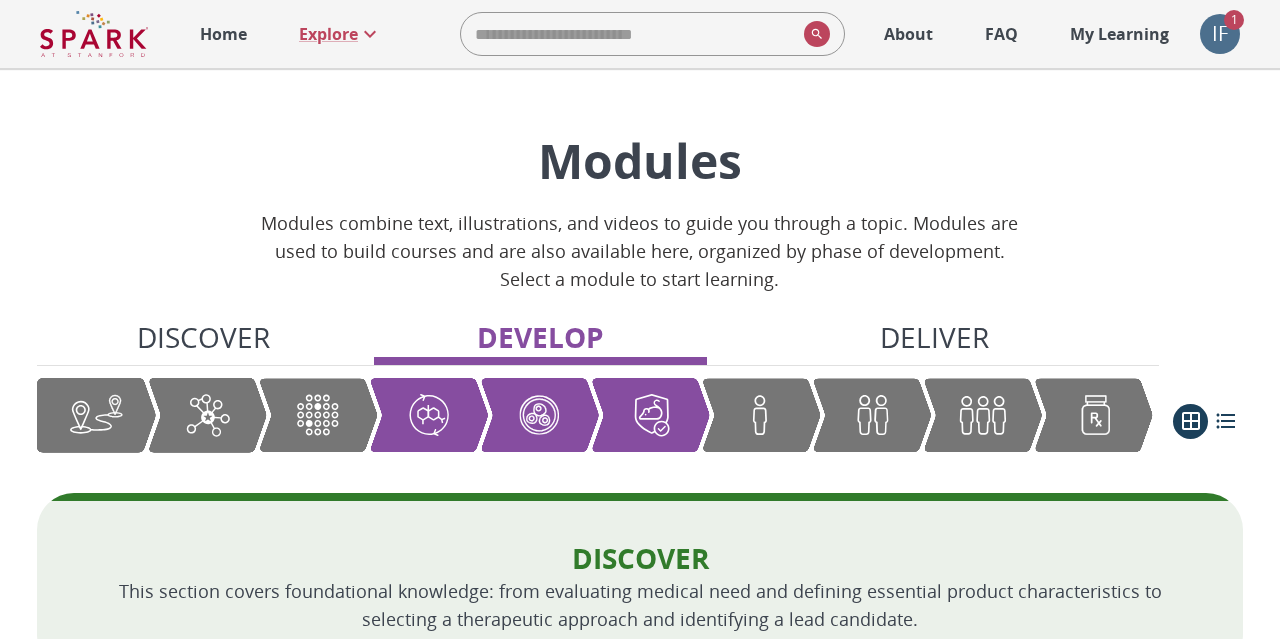 click on "IF" at bounding box center (1220, 34) 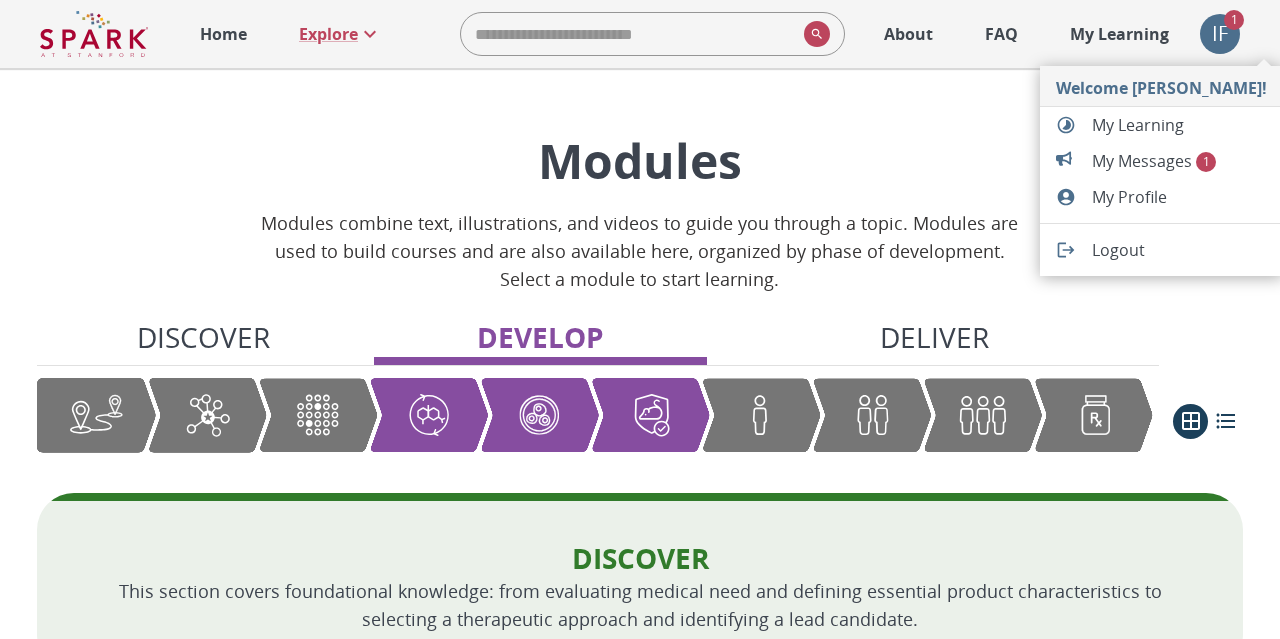 click on "My Messages  1" at bounding box center [1179, 161] 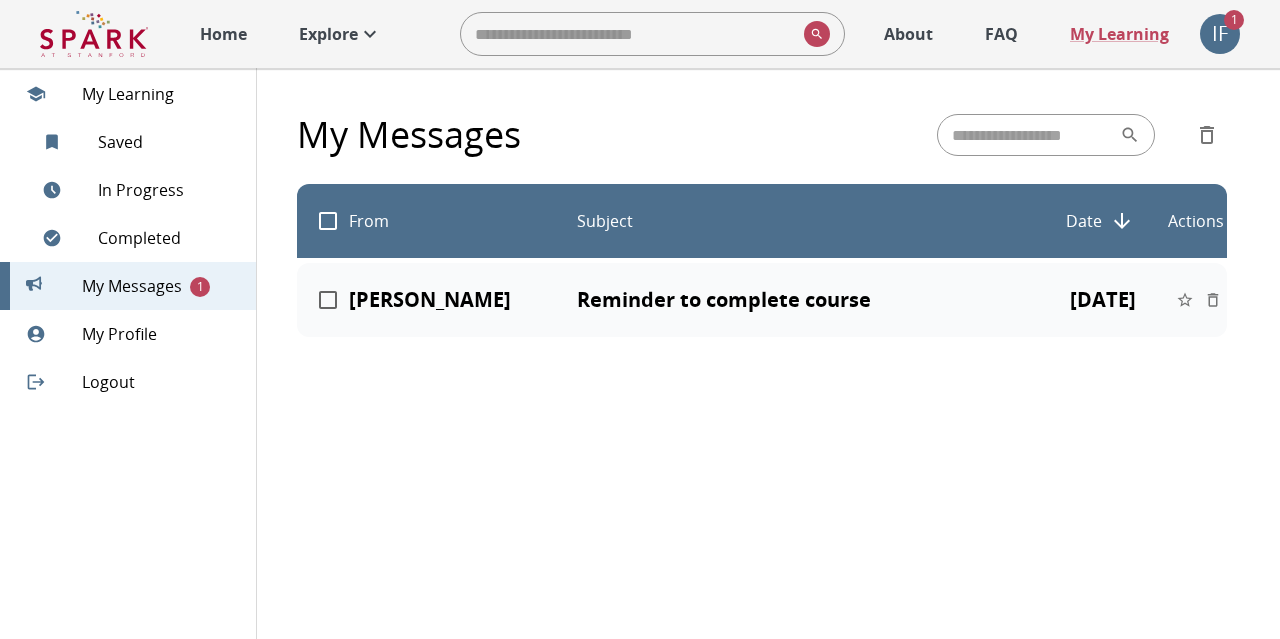 click on "Reminder to complete course" at bounding box center (805, 300) 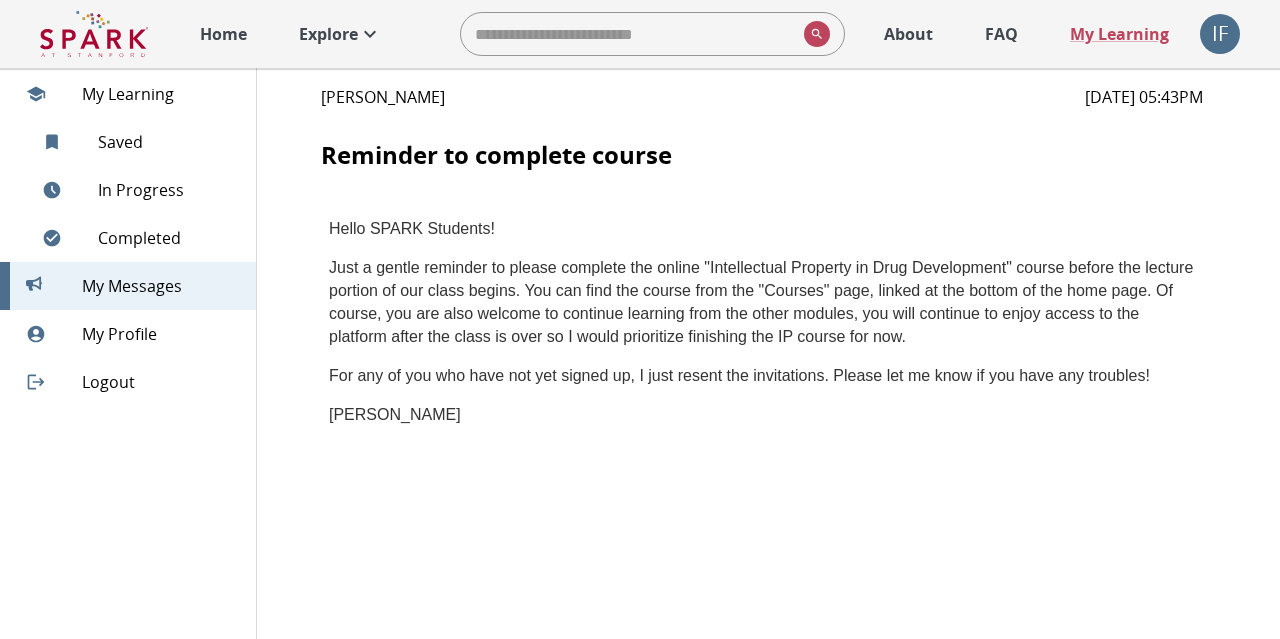 scroll, scrollTop: 104, scrollLeft: 0, axis: vertical 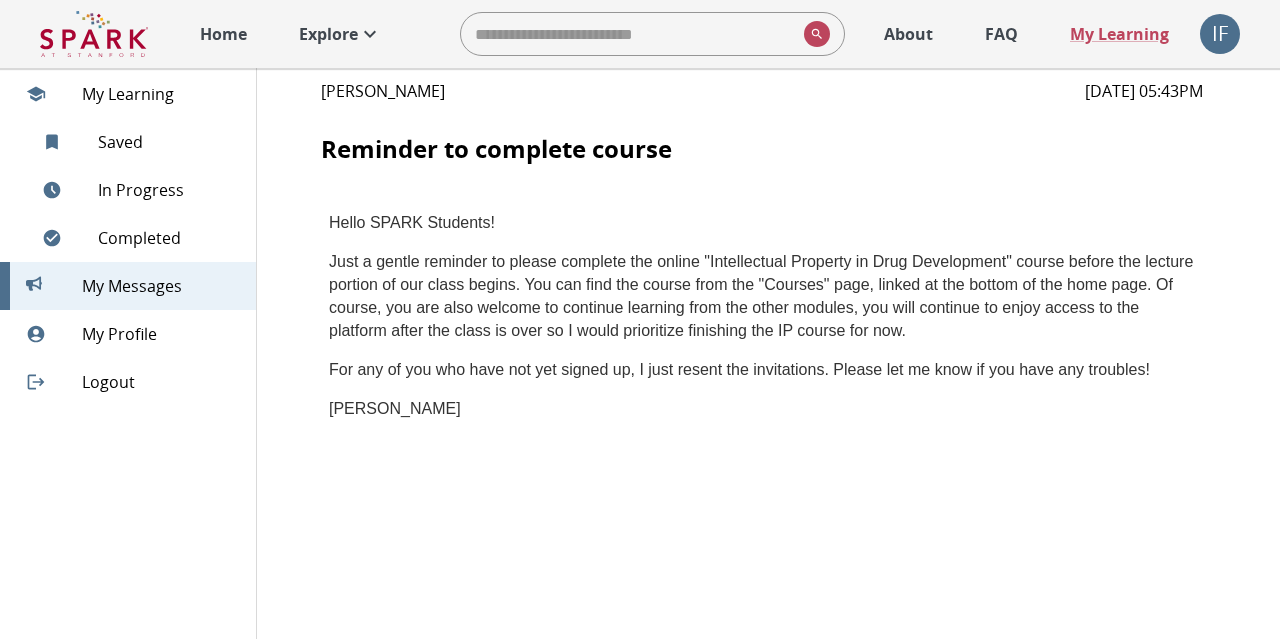 click on "IF" at bounding box center [1220, 34] 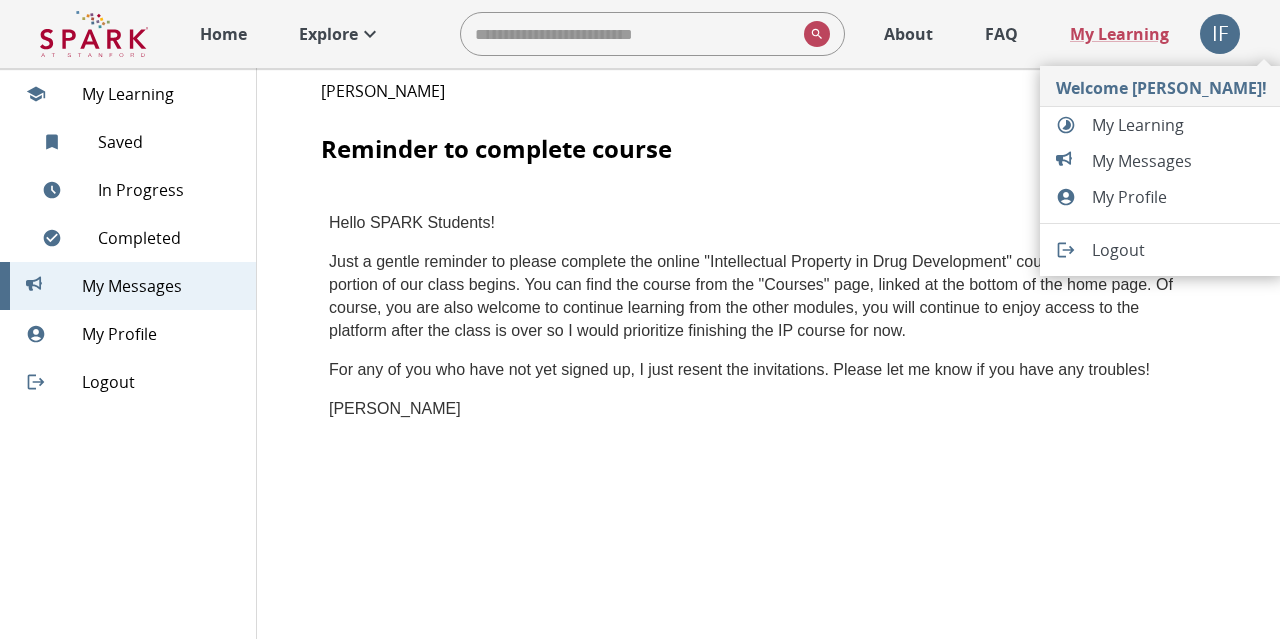 click at bounding box center (640, 319) 